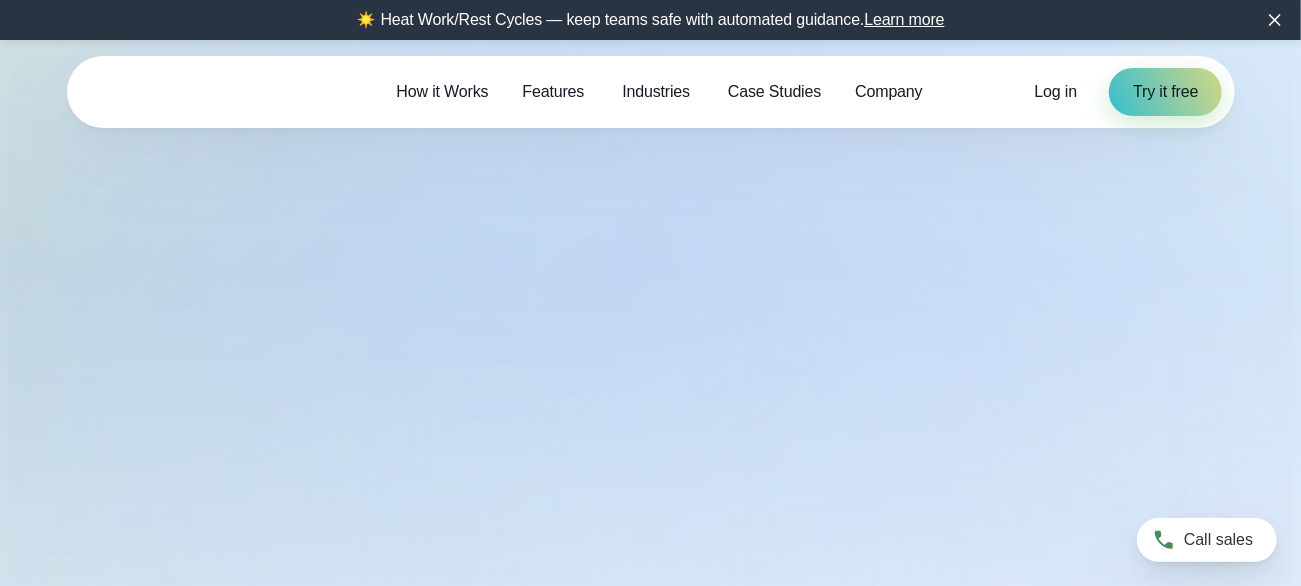 scroll, scrollTop: 2189, scrollLeft: 0, axis: vertical 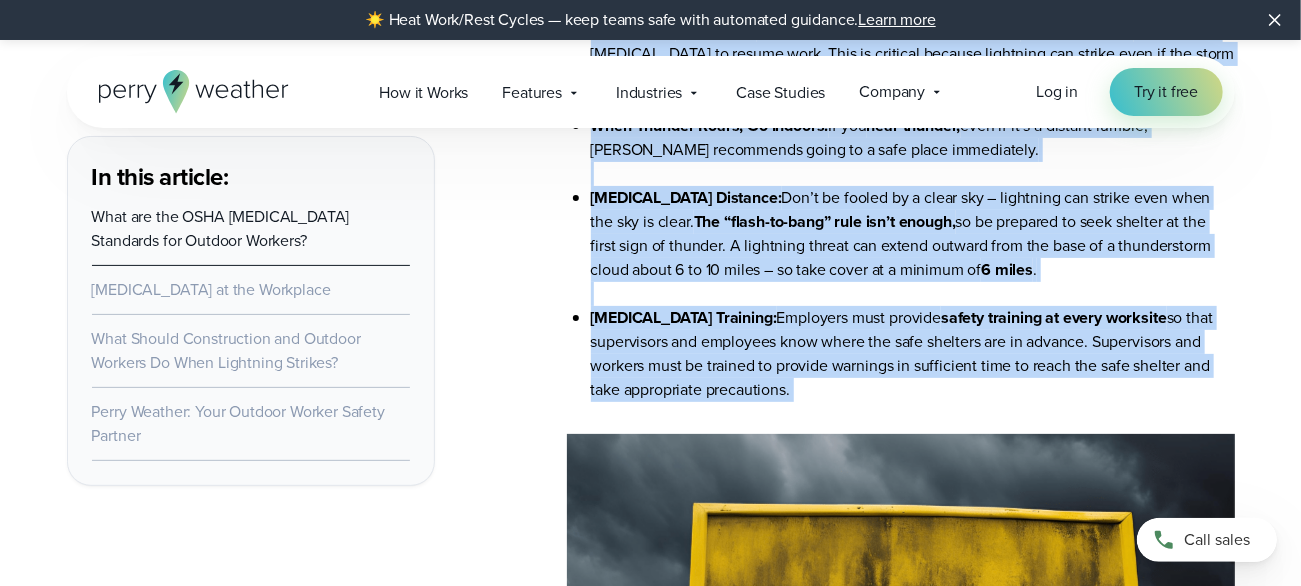 drag, startPoint x: 565, startPoint y: 365, endPoint x: 961, endPoint y: 414, distance: 399.02005 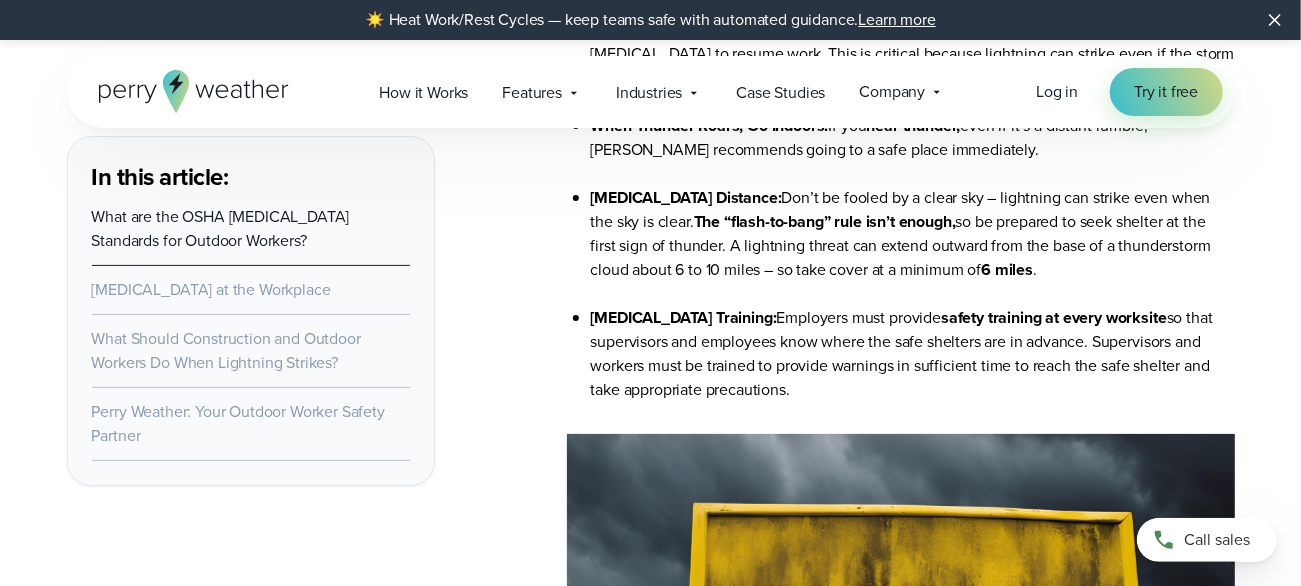 click on "Lightning Safety Training:  Employers must provide  safety training at every worksite  so that supervisors and employees know where the safe shelters are in advance. Supervisors and workers must be trained to provide warnings in sufficient time to reach the safe shelter and take appropriate precautions." at bounding box center [913, 354] 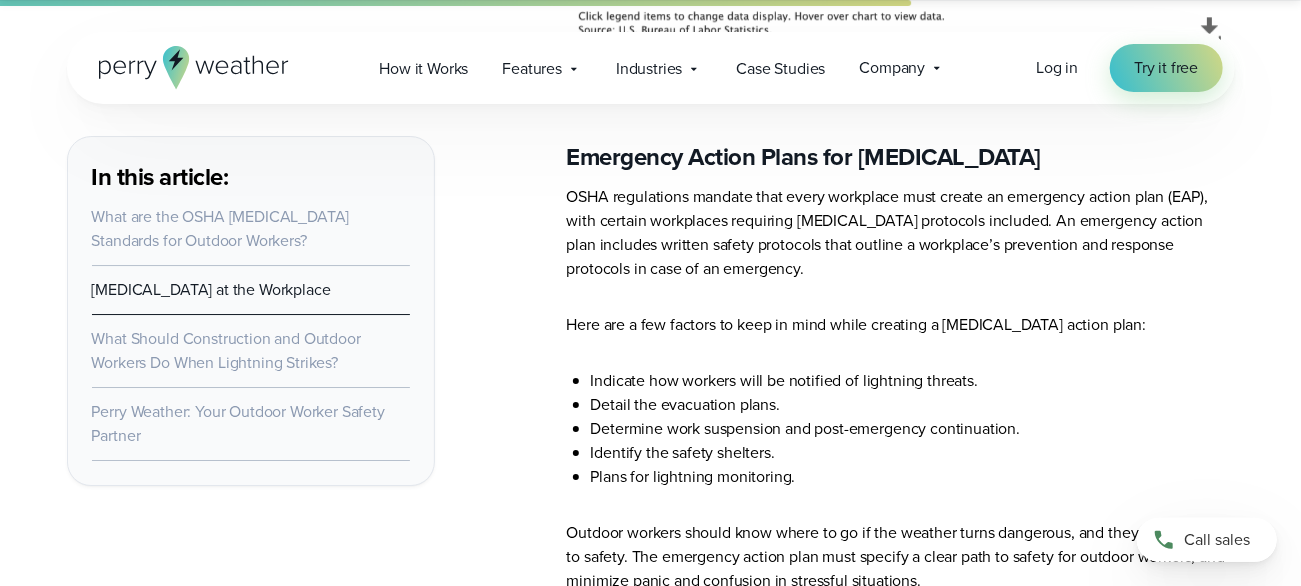 scroll, scrollTop: 6536, scrollLeft: 0, axis: vertical 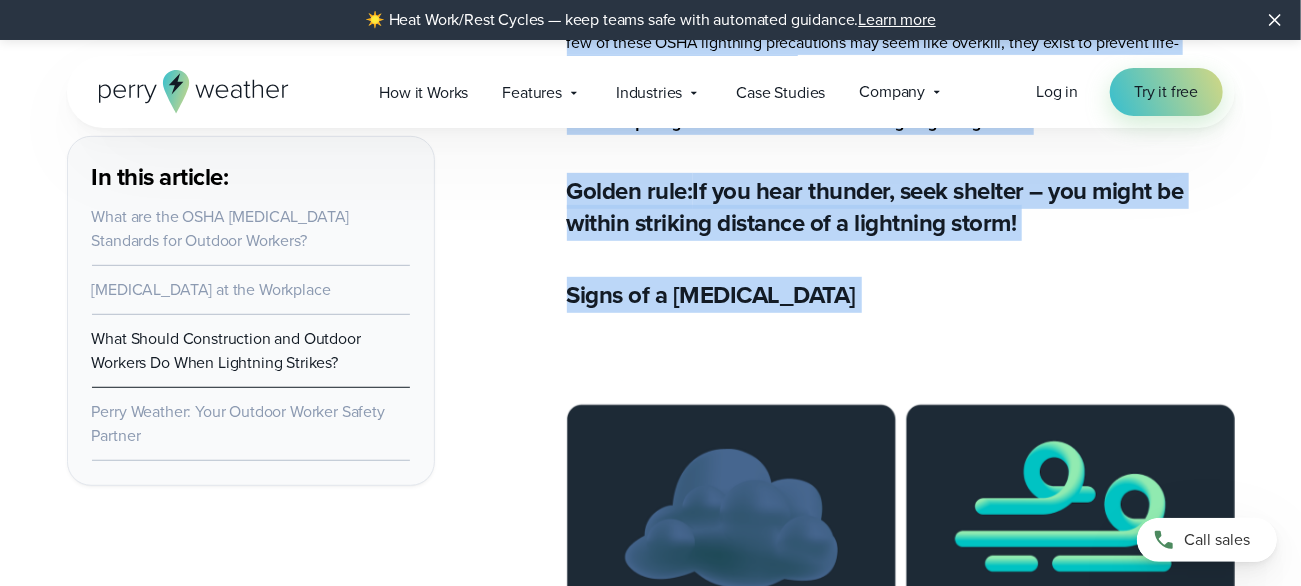 drag, startPoint x: 566, startPoint y: 181, endPoint x: 874, endPoint y: 322, distance: 338.74033 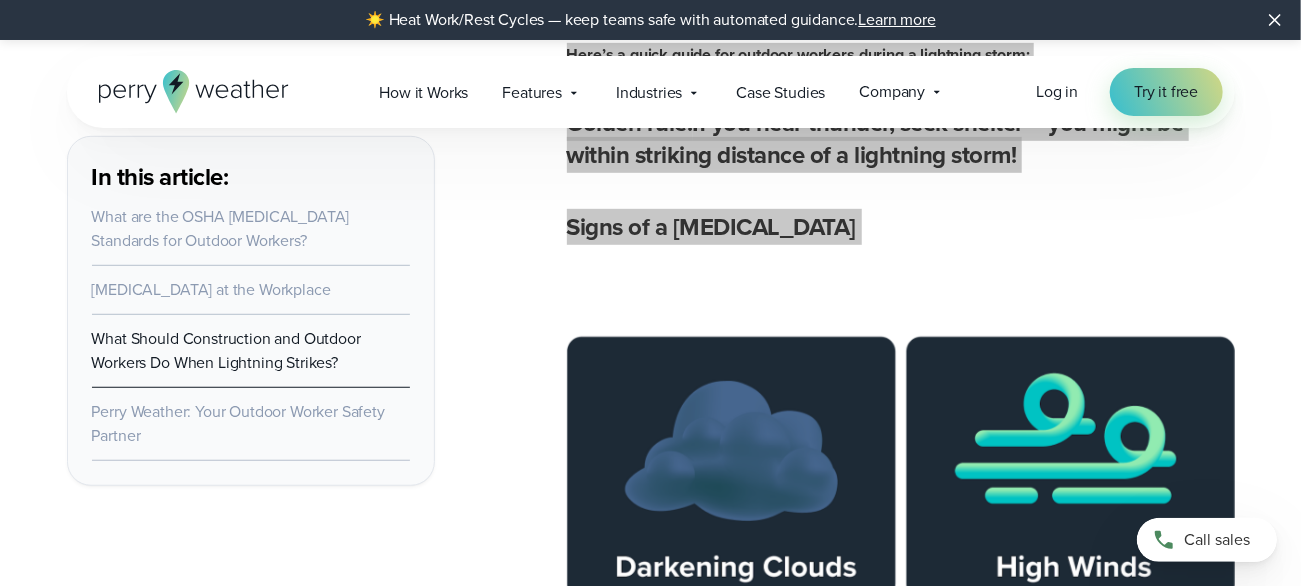 scroll, scrollTop: 7538, scrollLeft: 0, axis: vertical 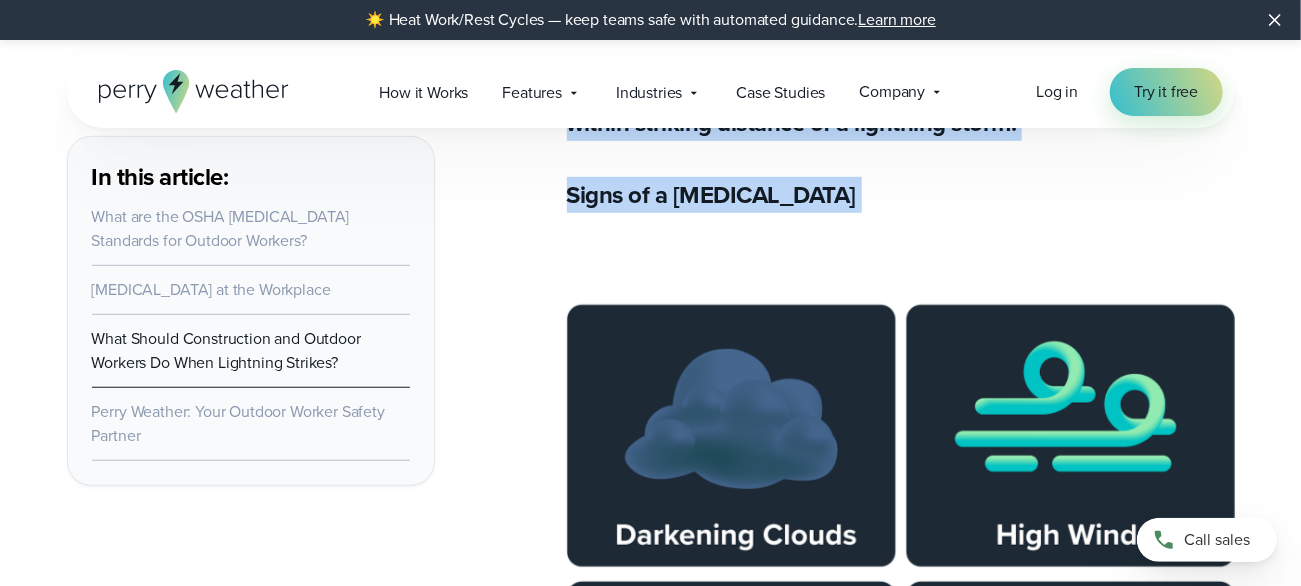 click on "Watch
<br />
It’s a cool Thursday afternoon, you’re hard at work outdoors, and a storm rolls in unexpectedly. What are the odds of being struck by lightning? If you’re working outdoors, it’s probably much higher than you think.
The National Weather Service estimates that lightning strikes the U.S. an astonishing  20 to 25 million times  each year, causing over 300 injuries and 50 fatalities annually. Outdoor workers—especially in construction— account for more than  ." at bounding box center (901, 23) 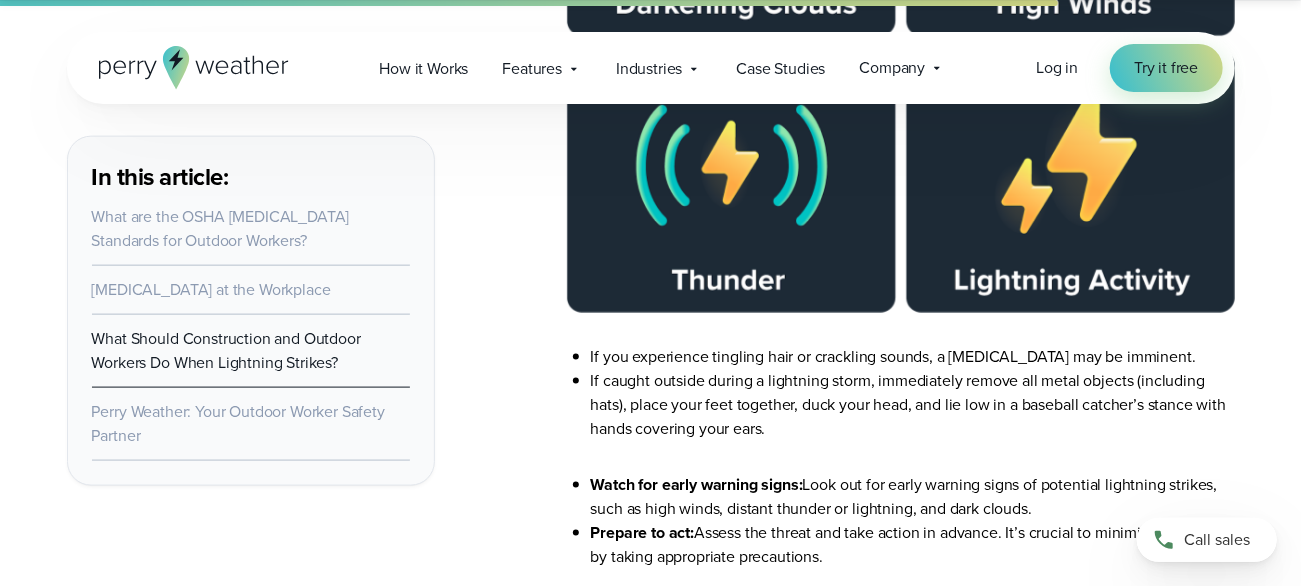scroll, scrollTop: 8038, scrollLeft: 0, axis: vertical 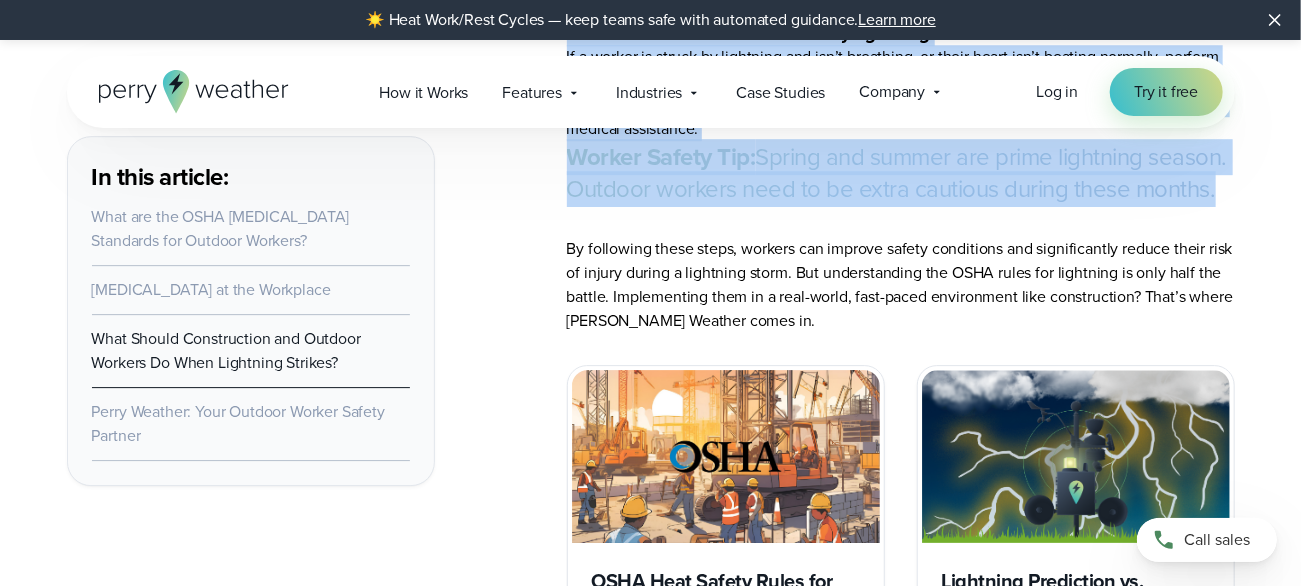 drag, startPoint x: 543, startPoint y: 385, endPoint x: 668, endPoint y: 229, distance: 199.90248 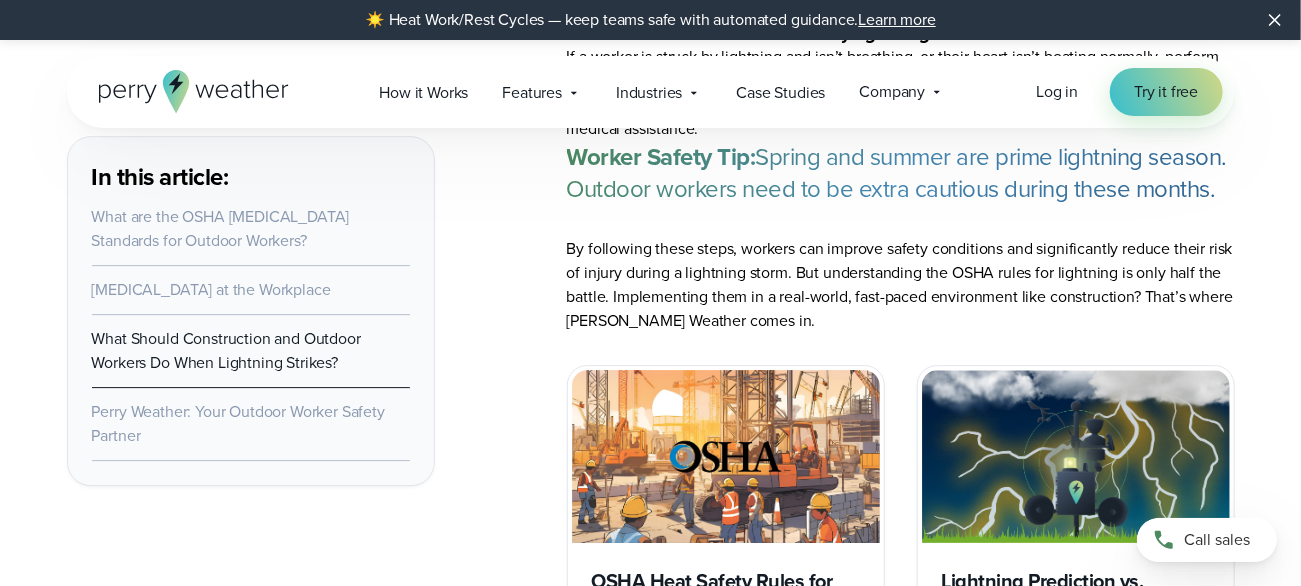 click on "Watch
<br />
It’s a cool Thursday afternoon, you’re hard at work outdoors, and a storm rolls in unexpectedly. What are the odds of being struck by lightning? If you’re working outdoors, it’s probably much higher than you think.
The National Weather Service estimates that lightning strikes the U.S. an astonishing  20 to 25 million times  each year, causing over 300 injuries and 50 fatalities annually. Outdoor workers—especially in construction— account for more than  ." at bounding box center [901, -2192] 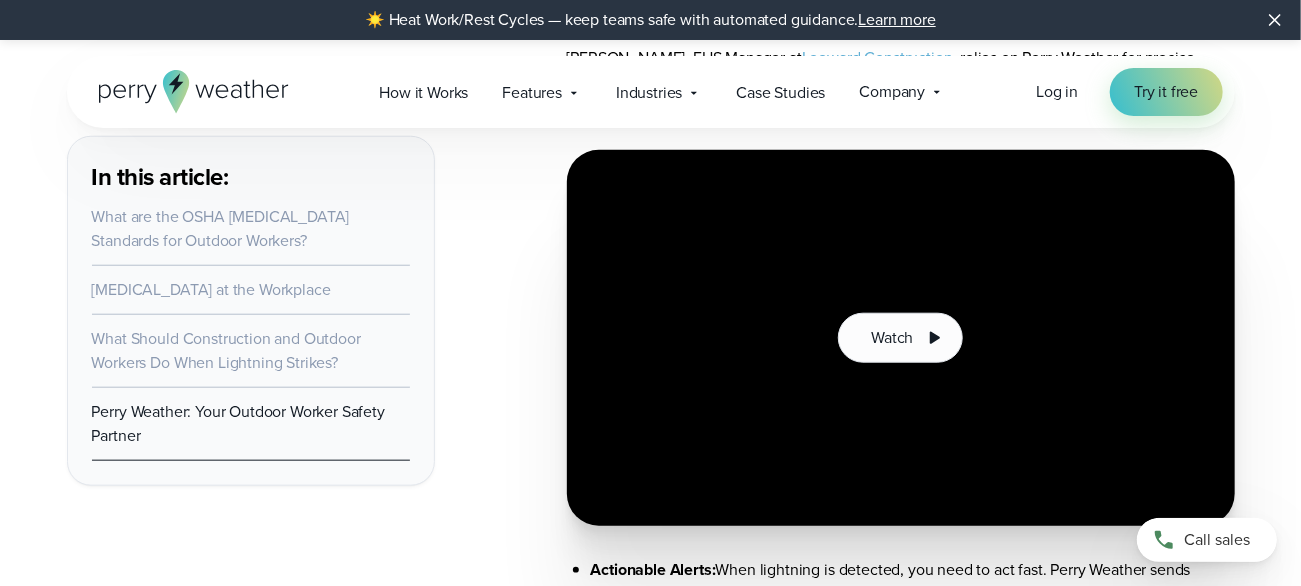 scroll, scrollTop: 11353, scrollLeft: 0, axis: vertical 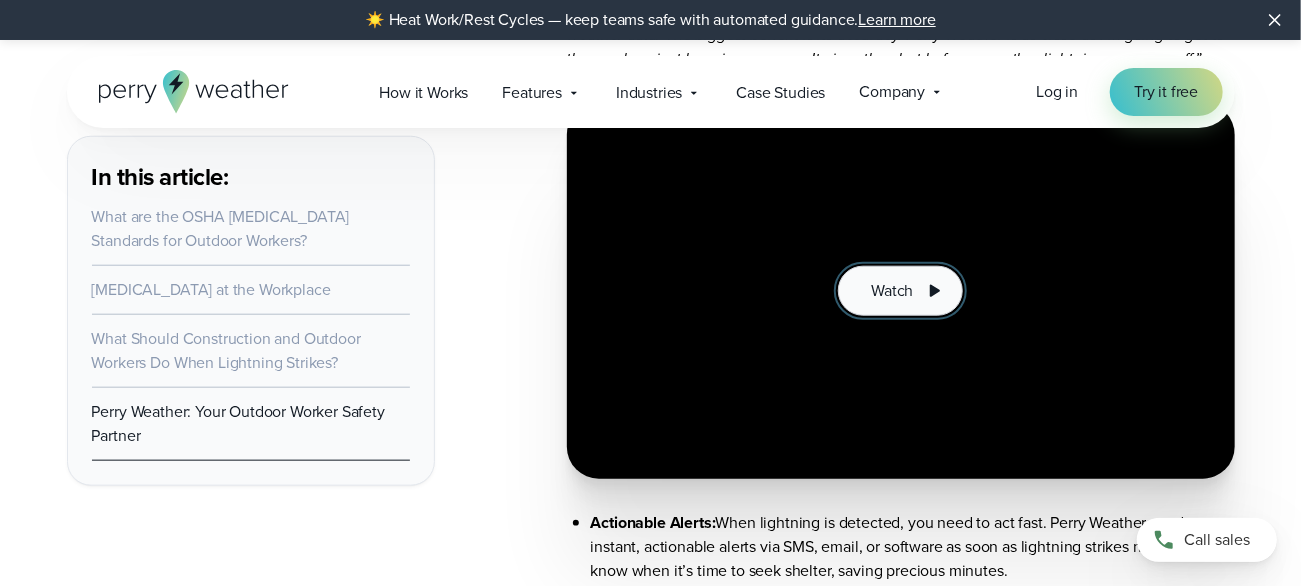 click on "Watch" at bounding box center (892, 291) 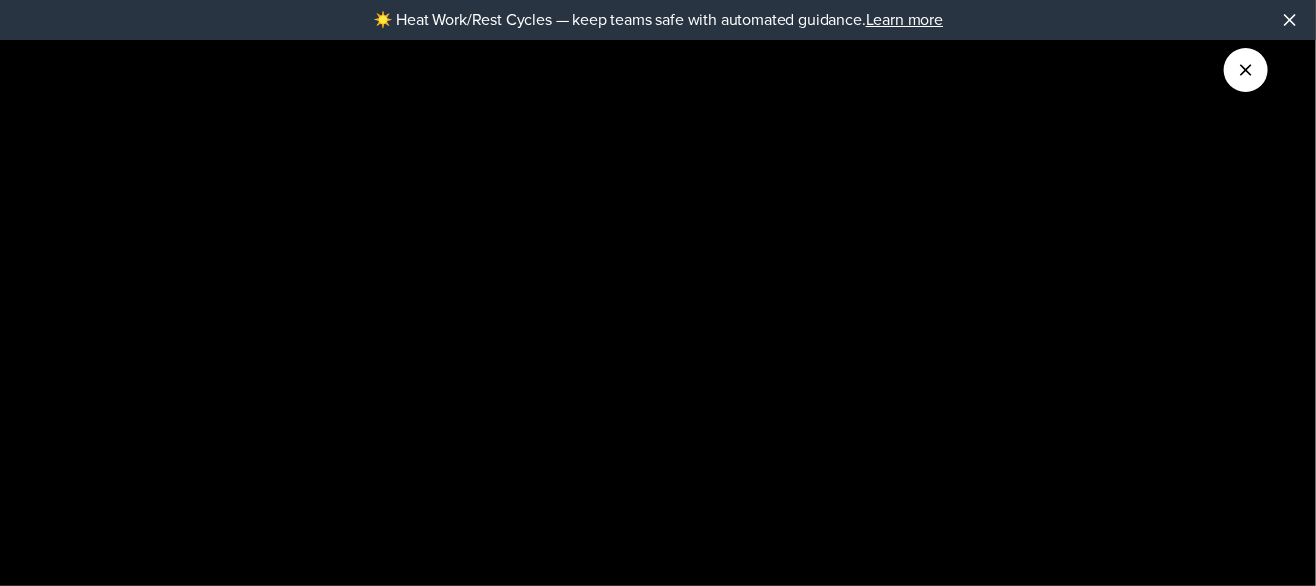 click 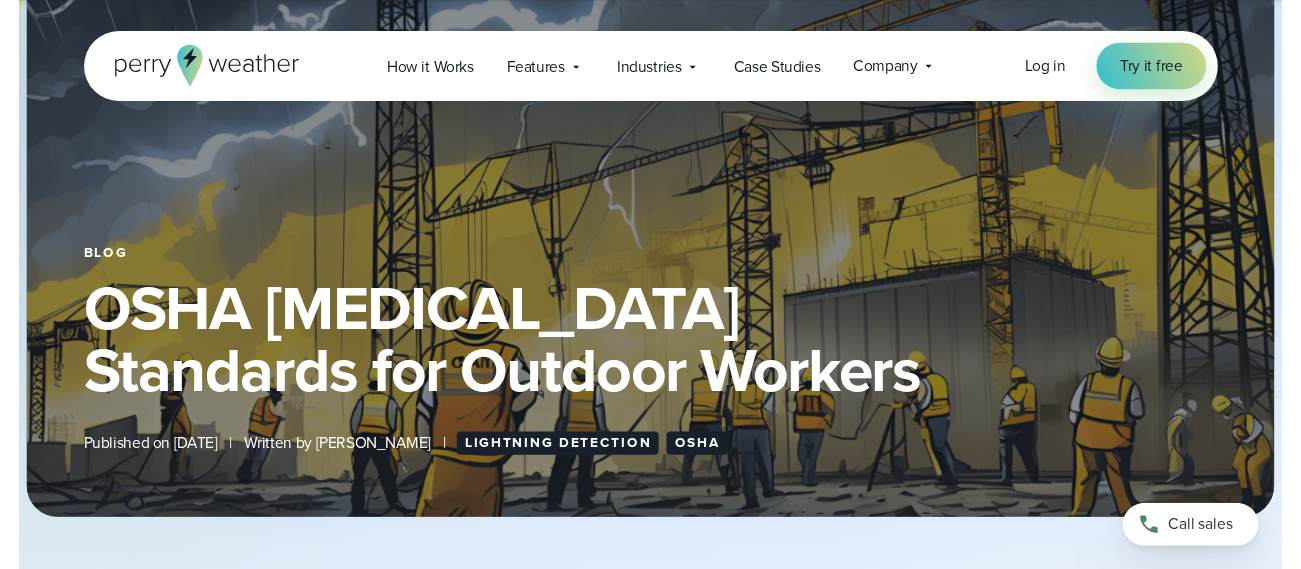 scroll, scrollTop: 0, scrollLeft: 0, axis: both 